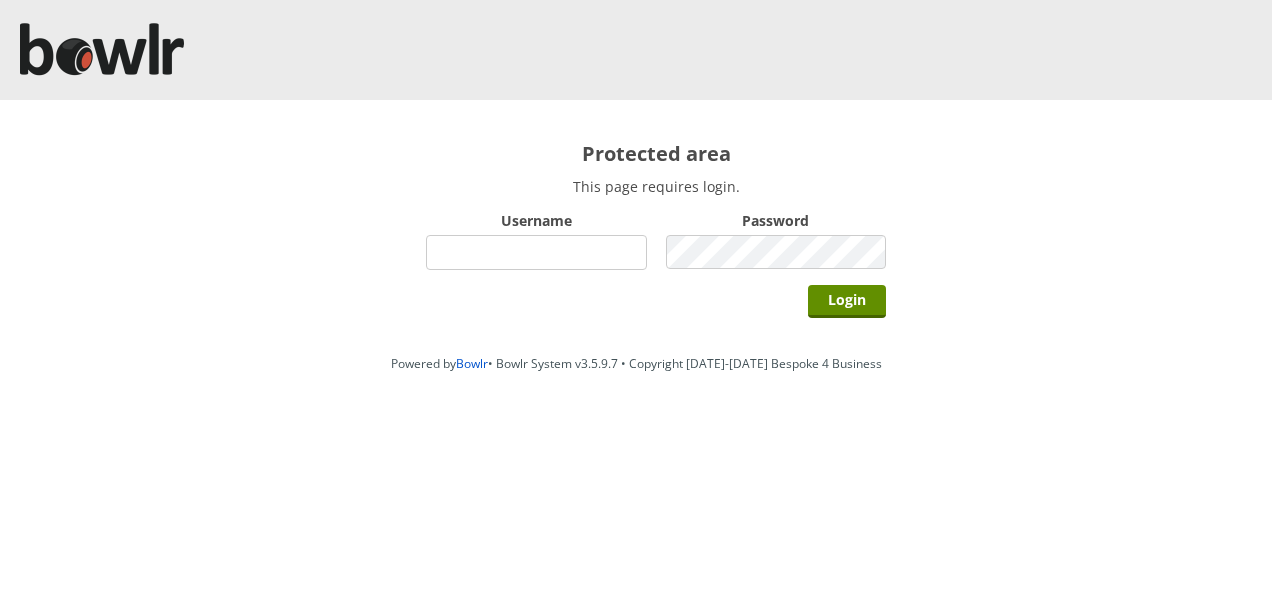 scroll, scrollTop: 0, scrollLeft: 0, axis: both 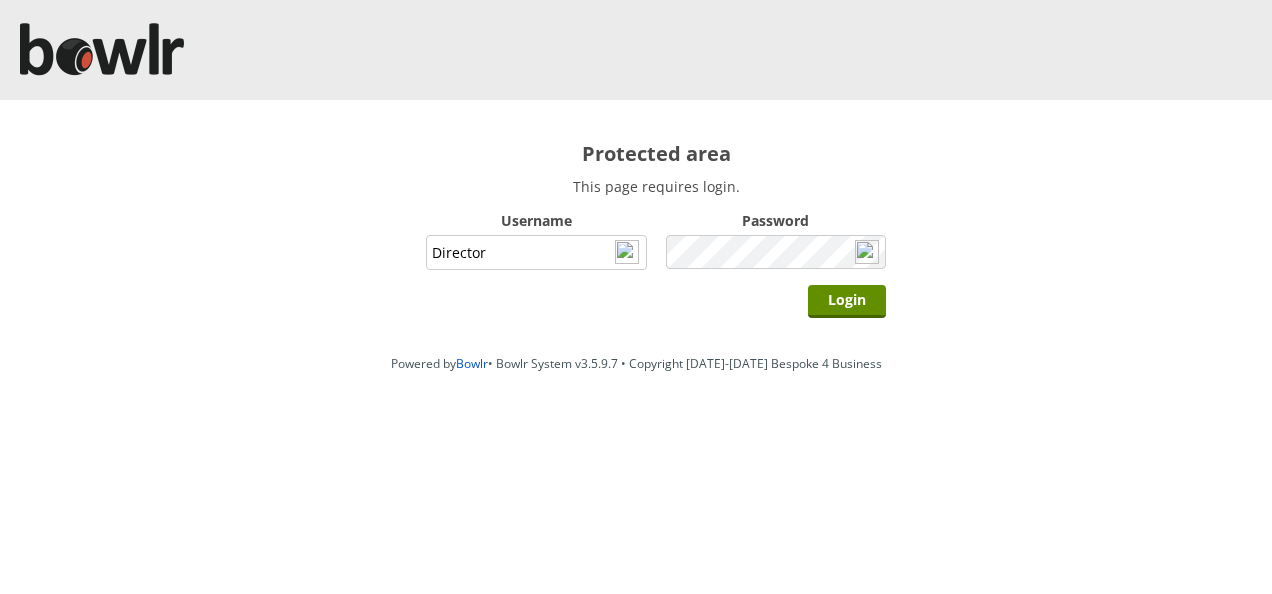 type on "Director" 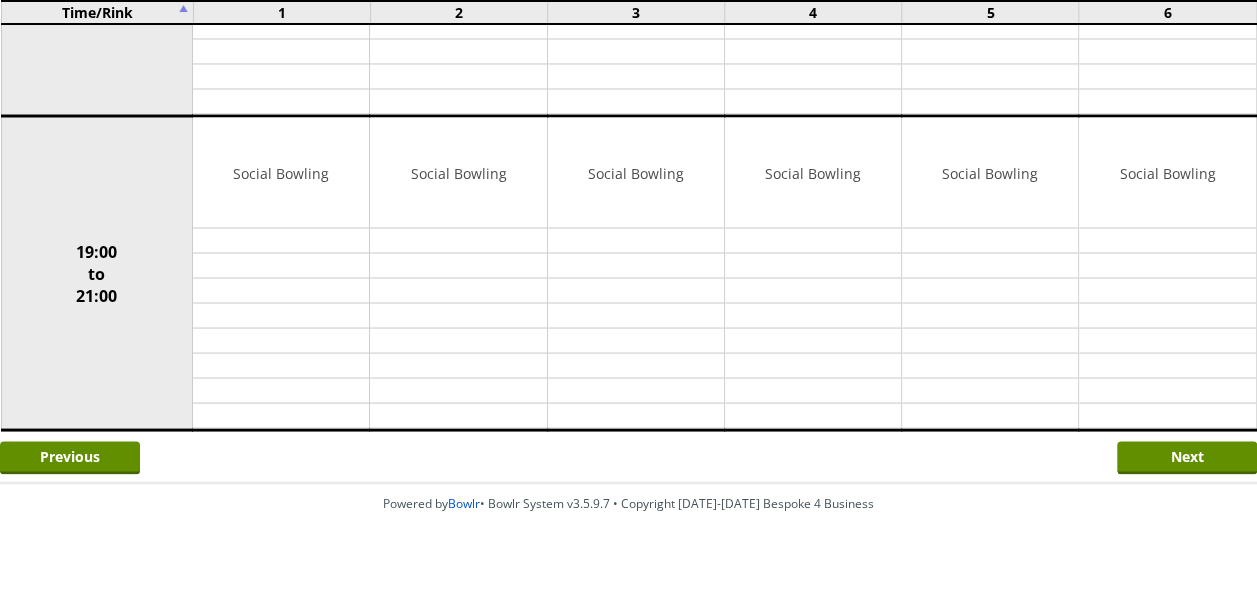 scroll, scrollTop: 1728, scrollLeft: 0, axis: vertical 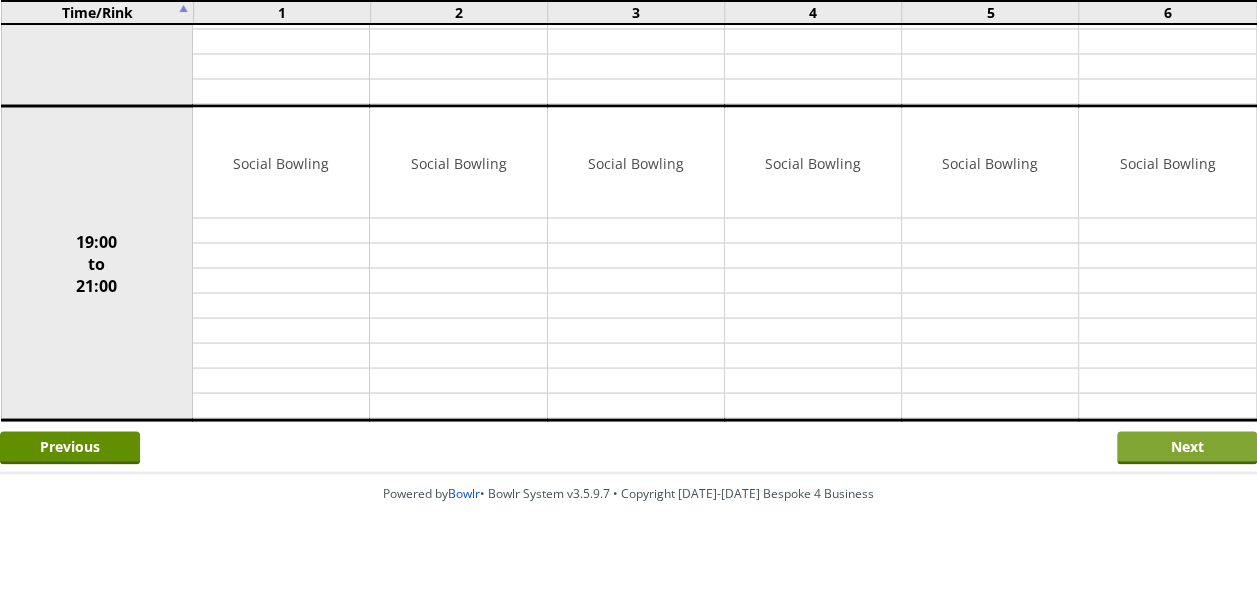 click on "Next" at bounding box center [1187, 447] 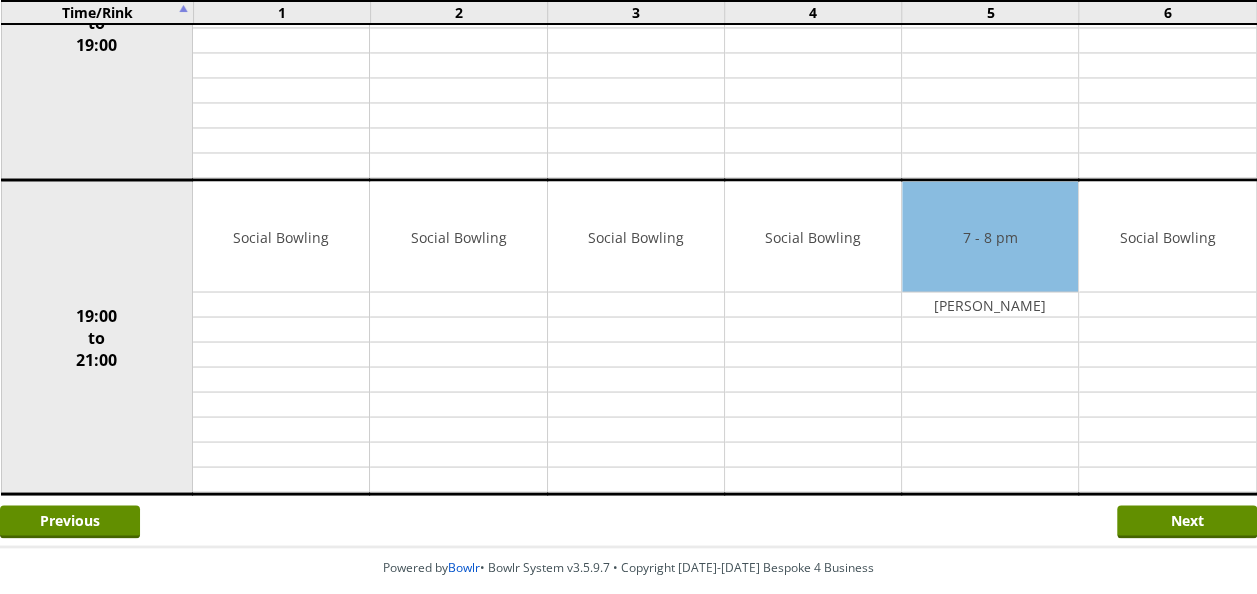 scroll, scrollTop: 1700, scrollLeft: 0, axis: vertical 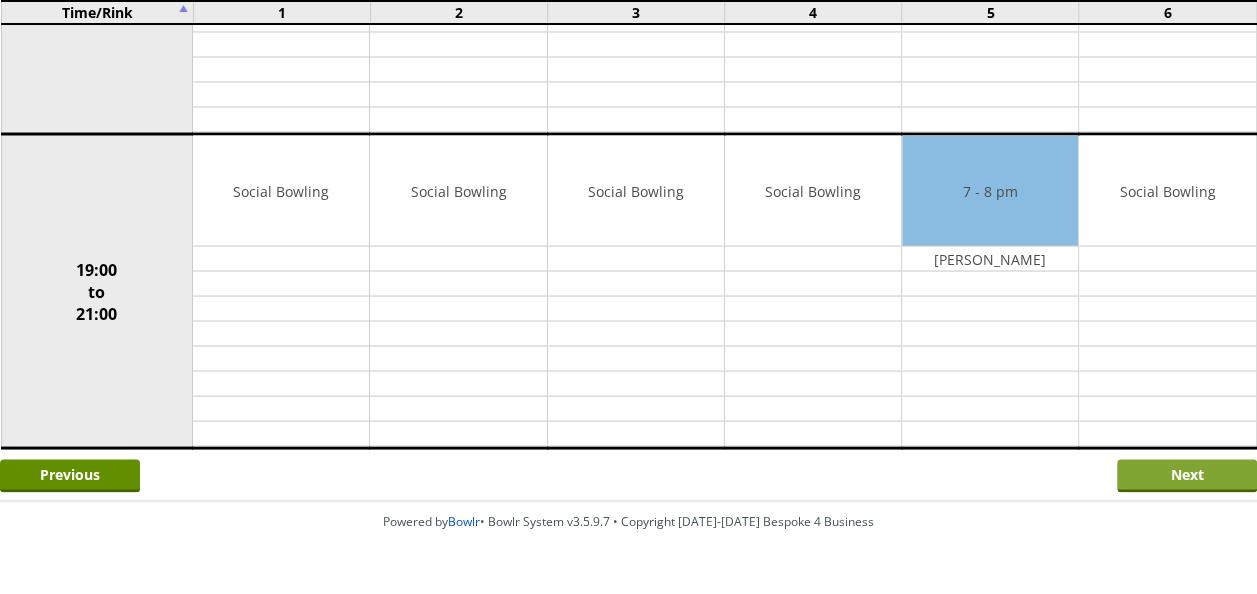 click on "Next" at bounding box center (1187, 475) 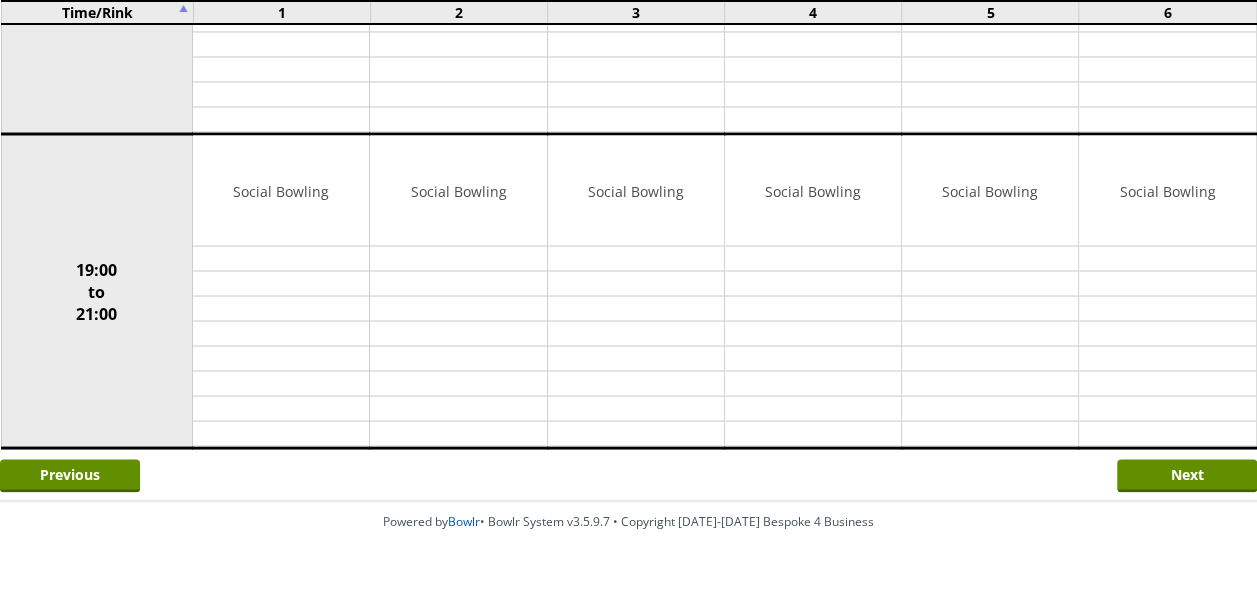 scroll, scrollTop: 1728, scrollLeft: 0, axis: vertical 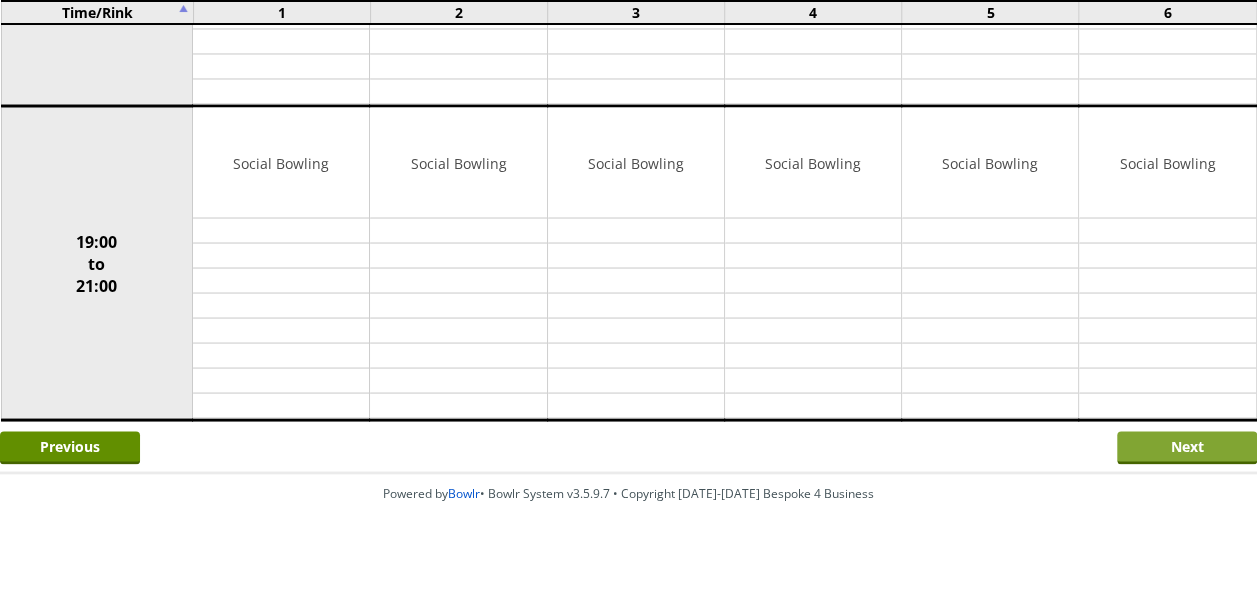 click on "Next" at bounding box center (1187, 447) 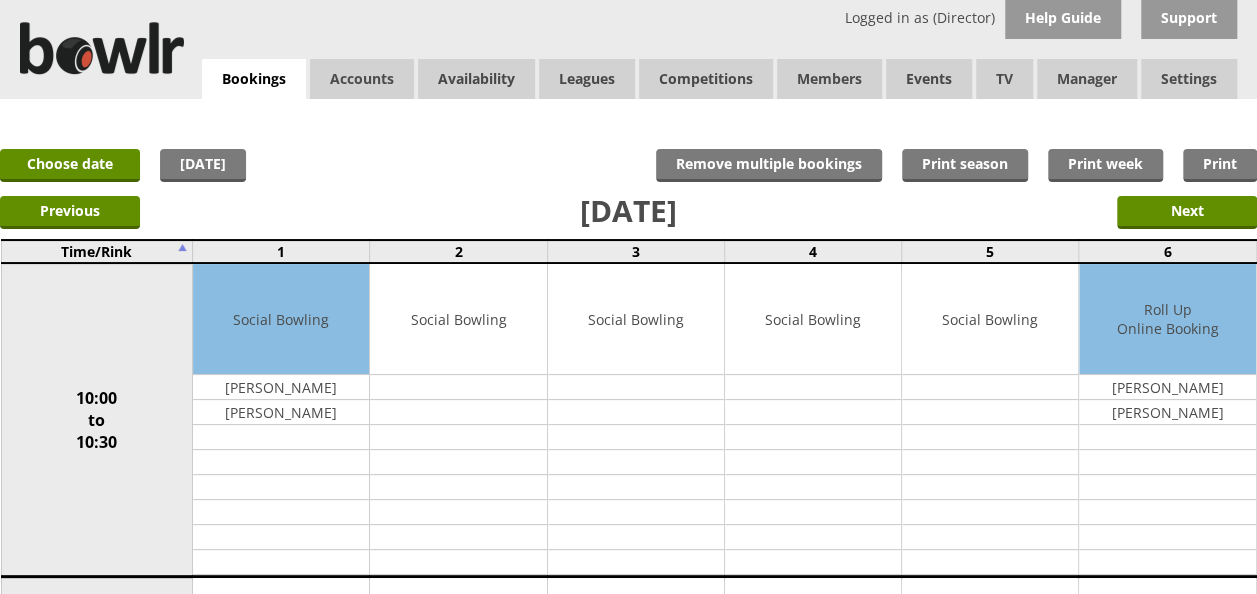 scroll, scrollTop: 0, scrollLeft: 0, axis: both 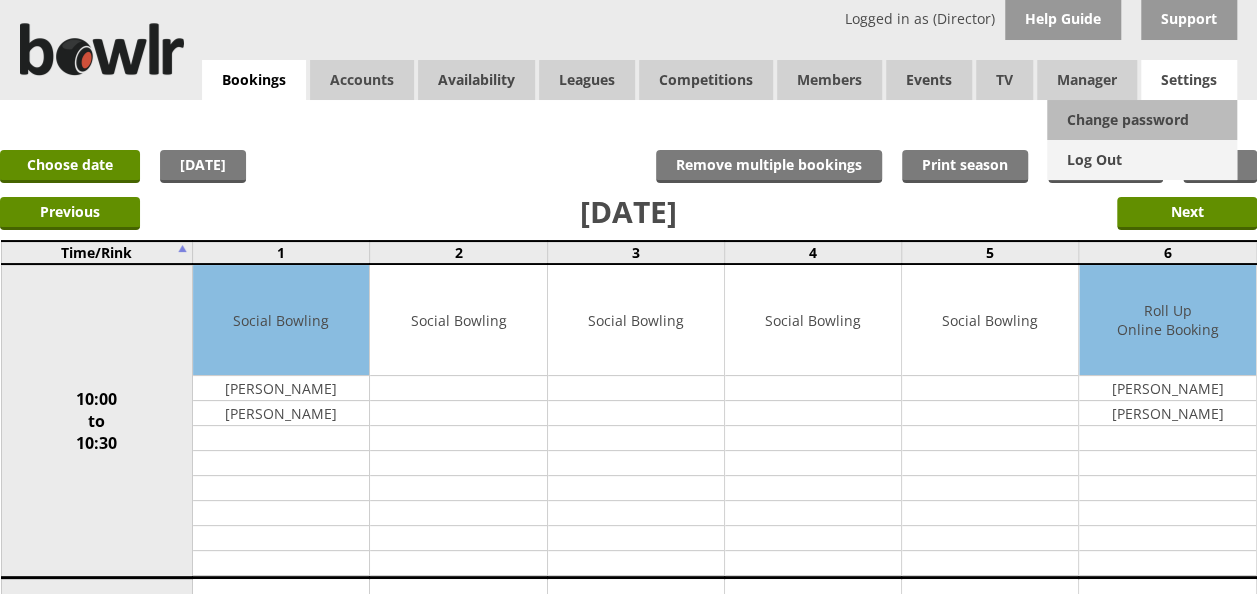 click on "Log Out" at bounding box center [1142, 160] 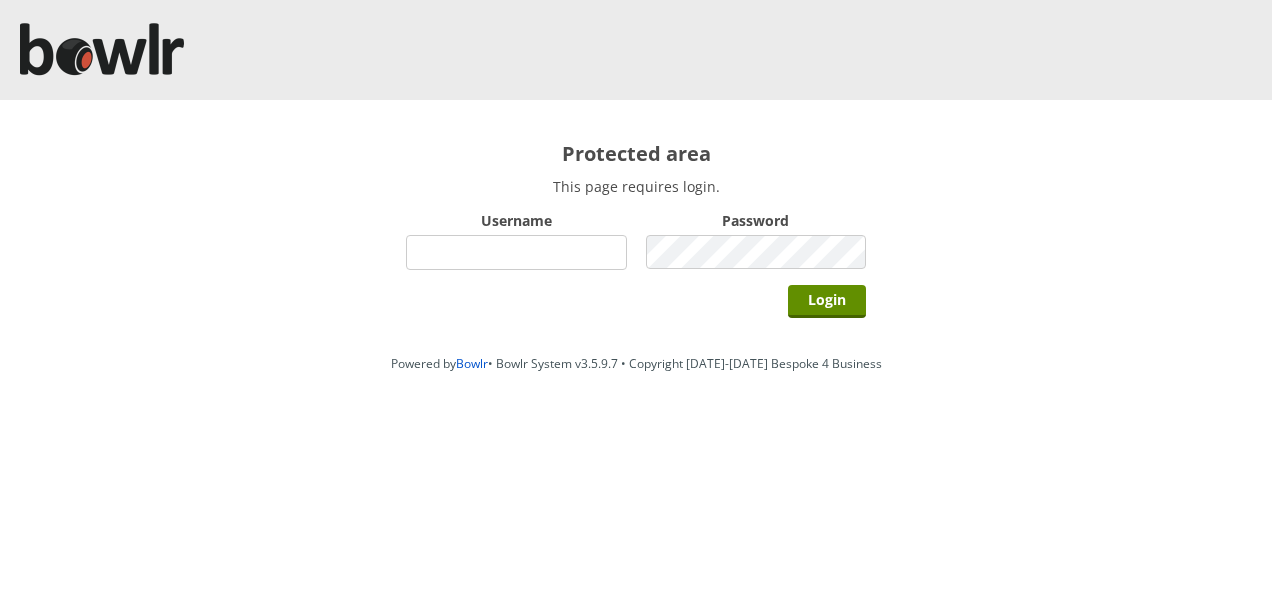 scroll, scrollTop: 0, scrollLeft: 0, axis: both 